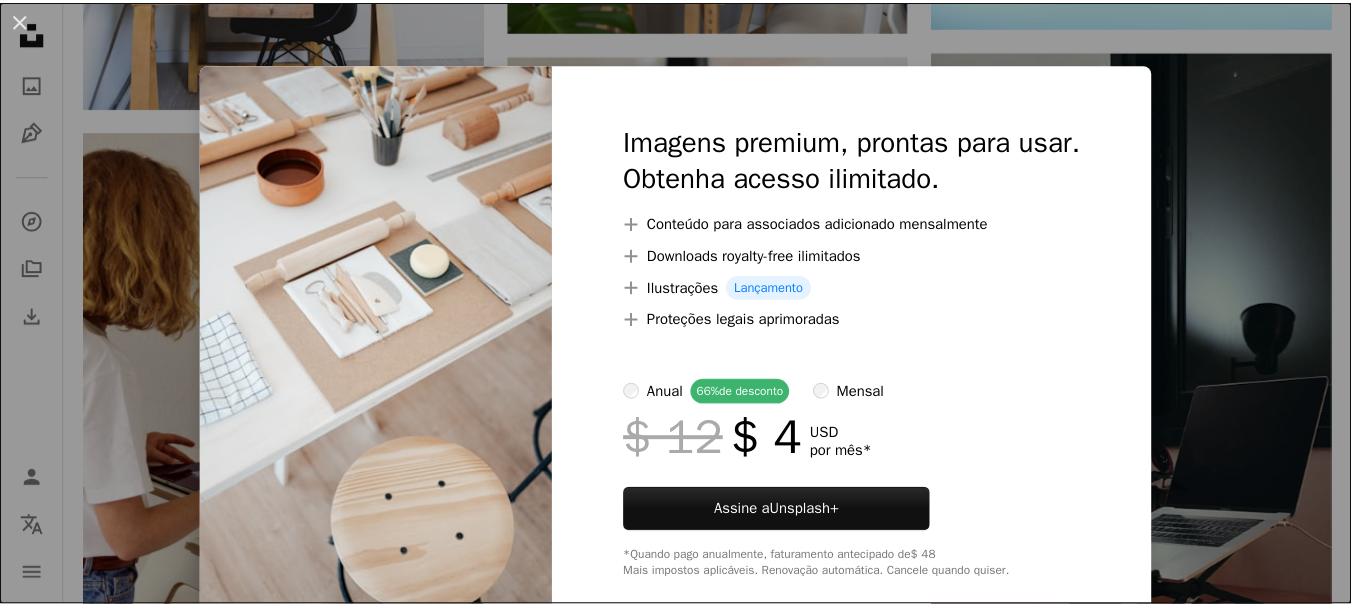 scroll, scrollTop: 53900, scrollLeft: 0, axis: vertical 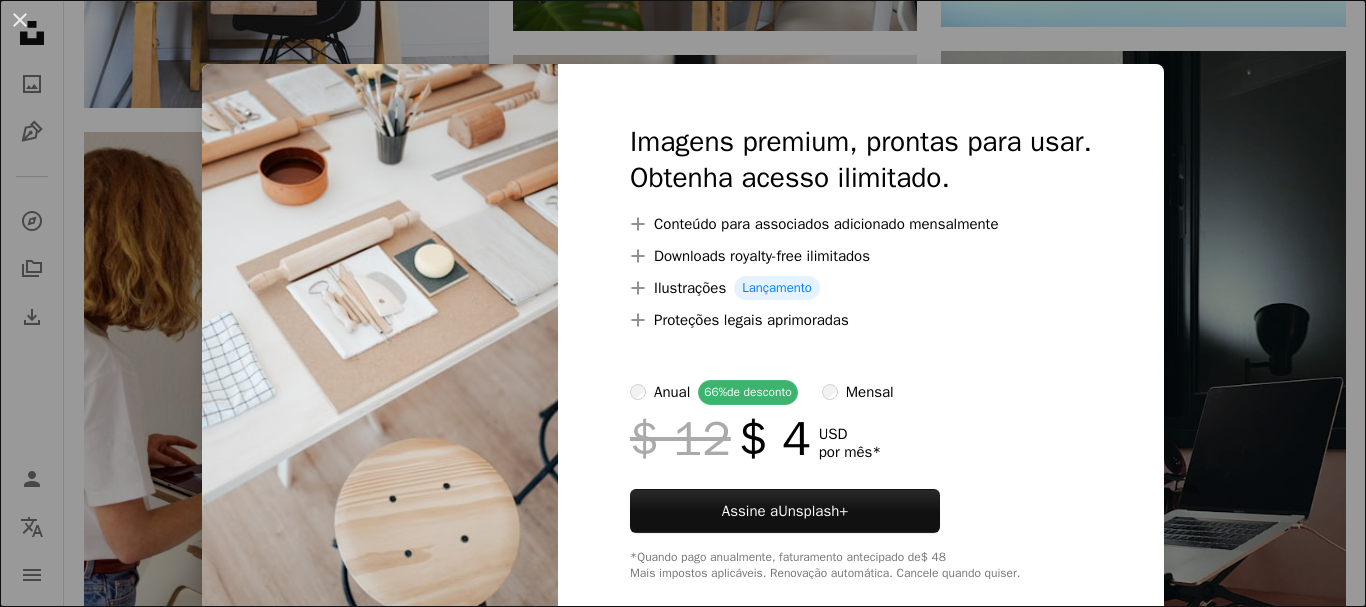 click on "An X shape Imagens premium, prontas para usar. Obtenha acesso ilimitado. A plus sign Conteúdo para associados adicionado mensalmente A plus sign Downloads royalty-free ilimitados A plus sign Ilustrações  Lançamento A plus sign Proteções legais aprimoradas anual 66%  de desconto mensal $ 12   $ 4 USD por mês * Assine a  Unsplash+ *Quando pago anualmente, faturamento antecipado de  $ 48 Mais impostos aplicáveis. Renovação automática. Cancele quando quiser." at bounding box center [683, 303] 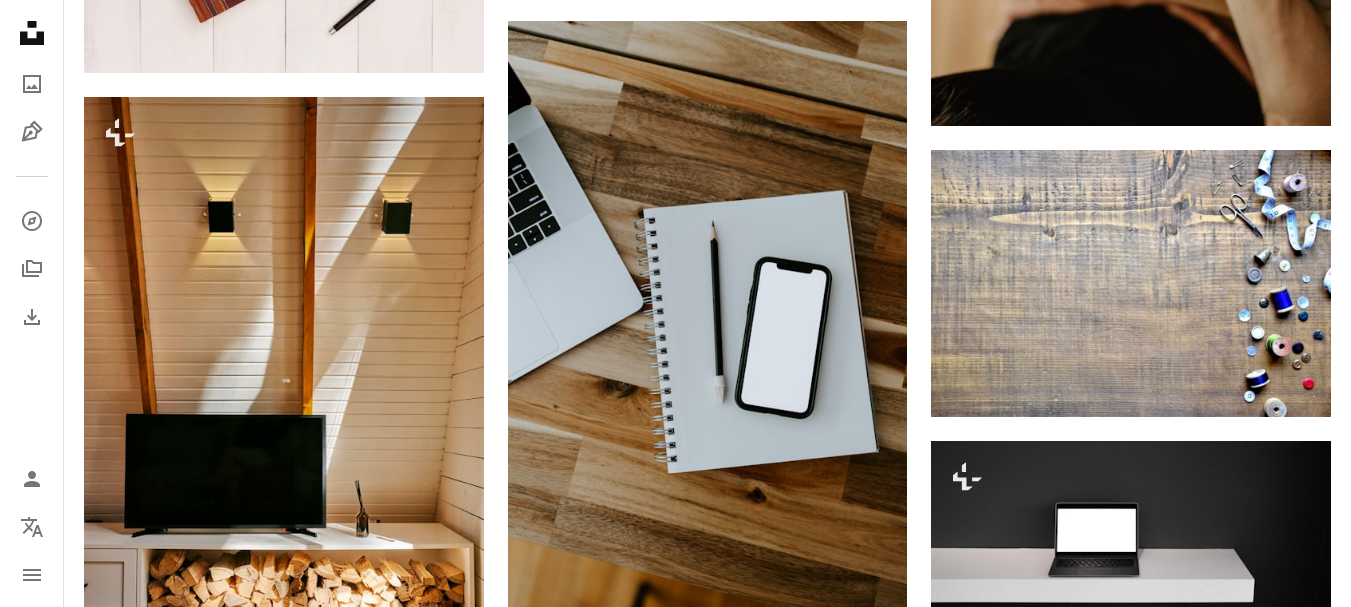 scroll, scrollTop: 63600, scrollLeft: 0, axis: vertical 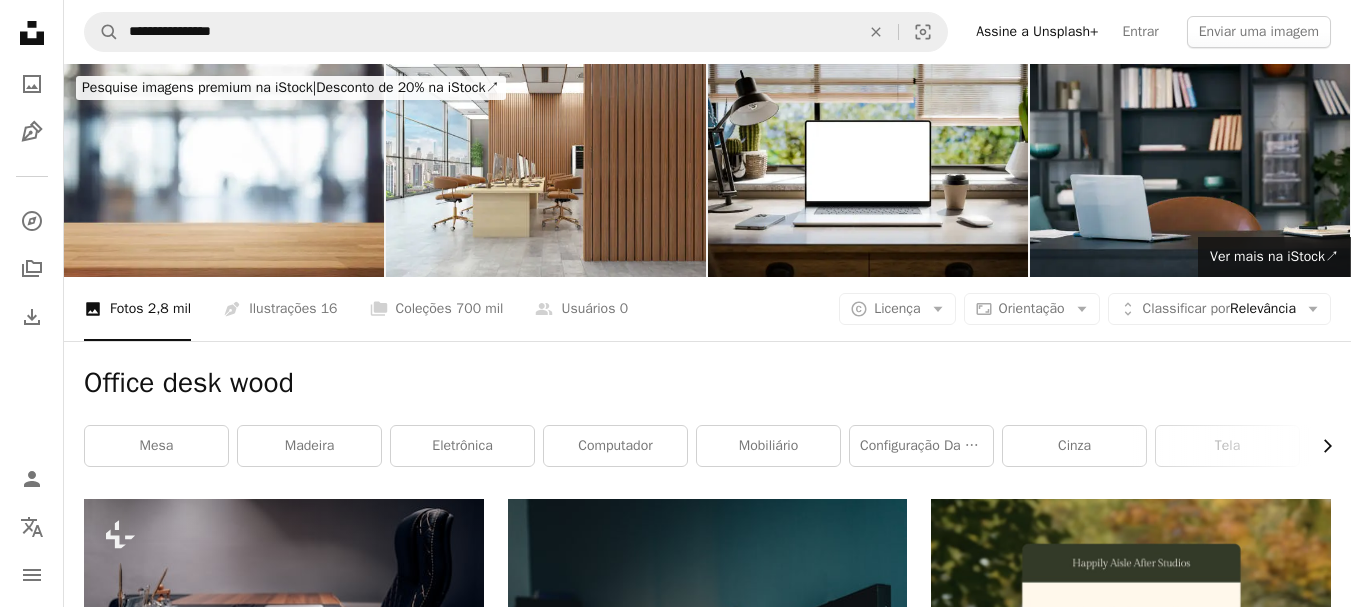 click on "Chevron right" 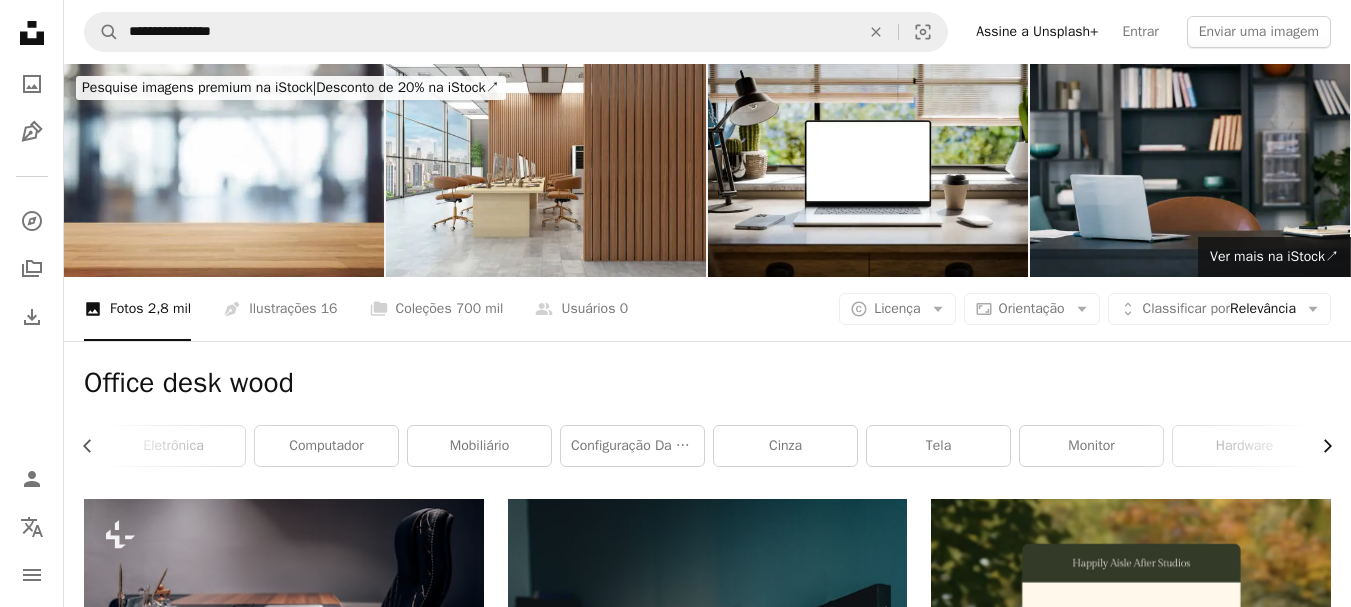 scroll, scrollTop: 0, scrollLeft: 300, axis: horizontal 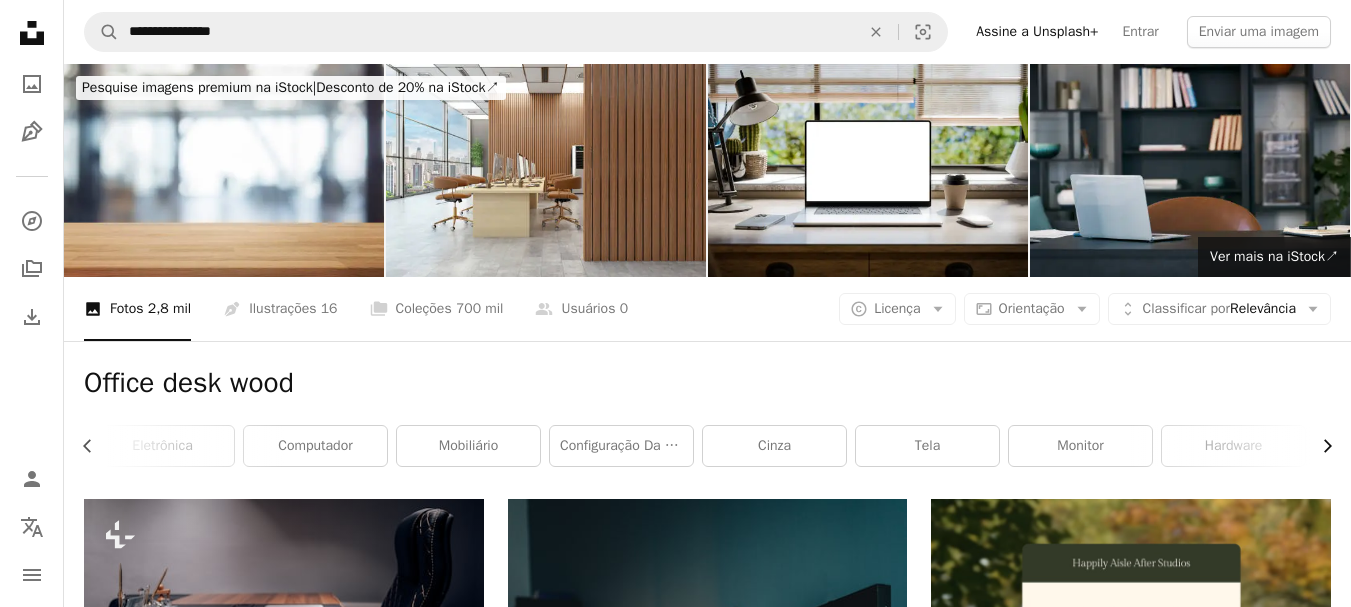 click on "Chevron right" 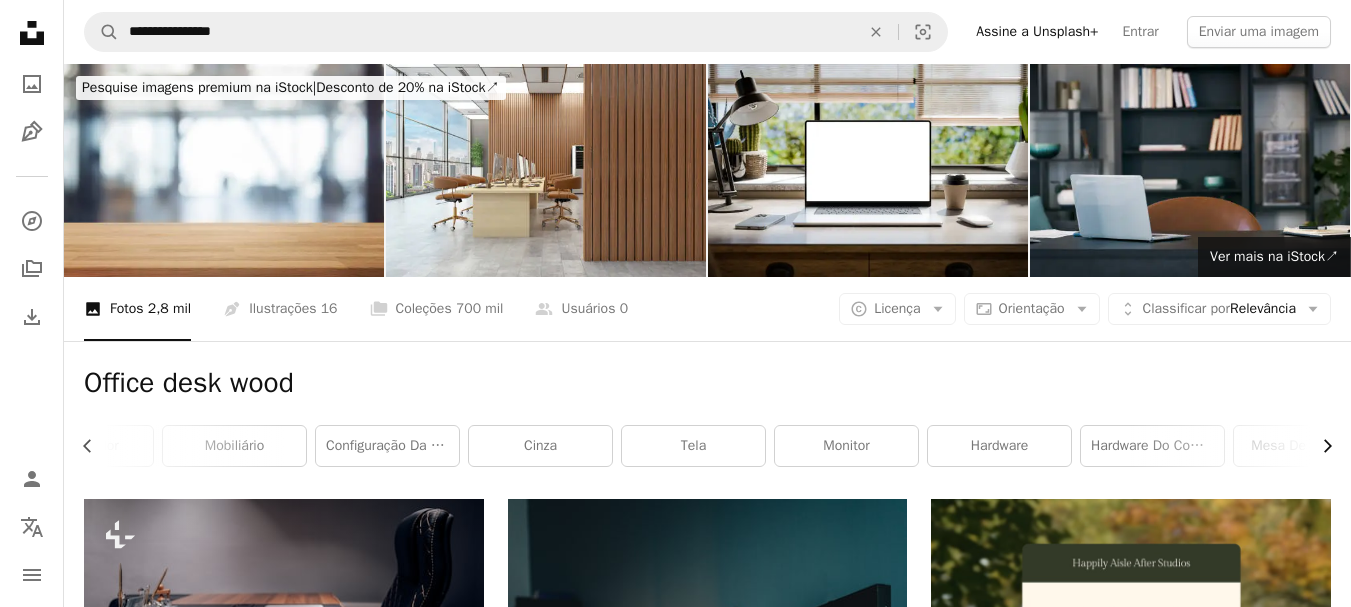 scroll, scrollTop: 0, scrollLeft: 581, axis: horizontal 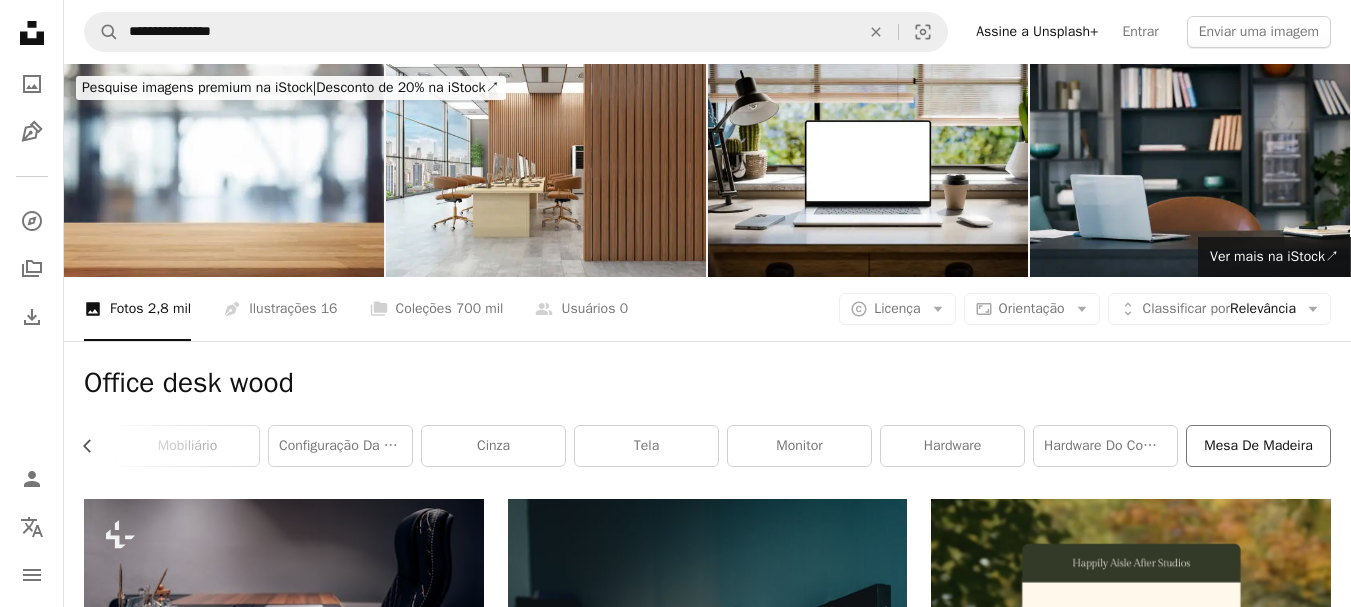 click on "Mesa de madeira" at bounding box center [1258, 446] 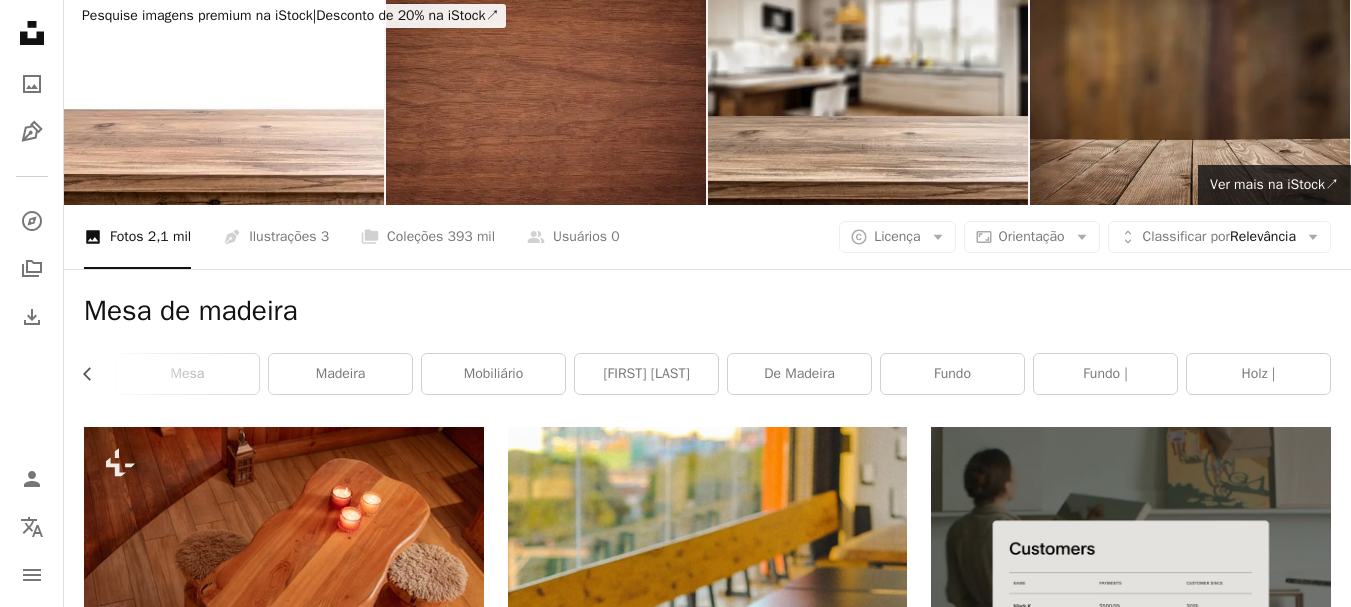 scroll, scrollTop: 0, scrollLeft: 0, axis: both 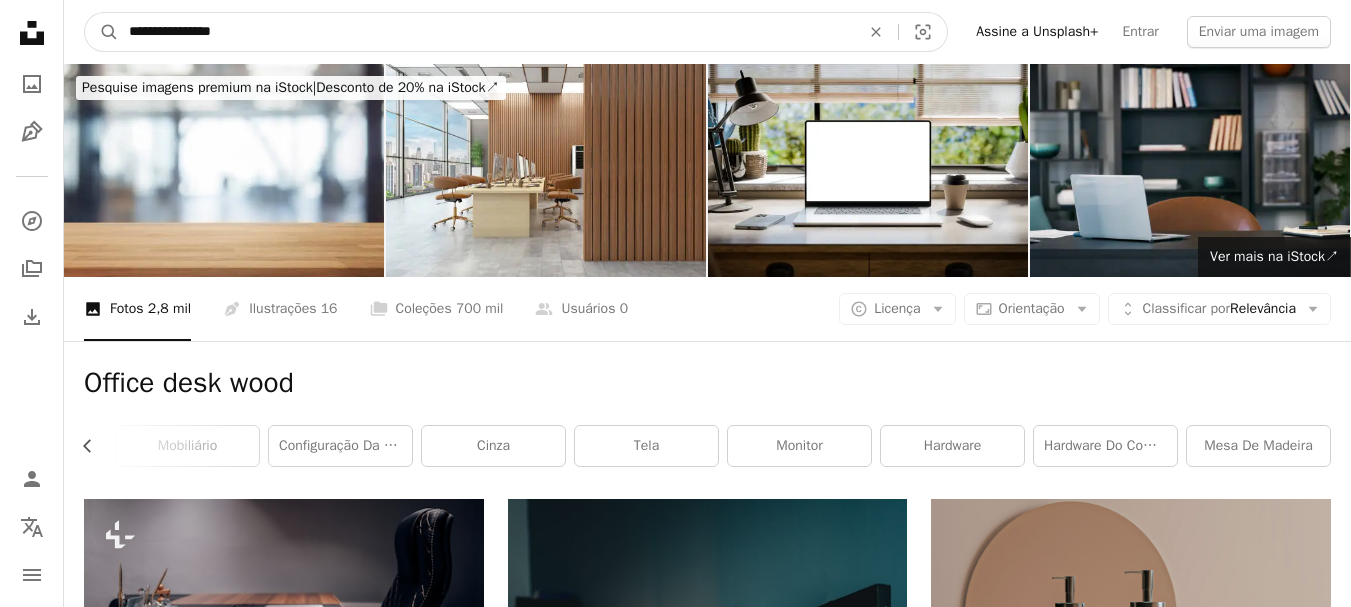 click on "**********" at bounding box center [486, 32] 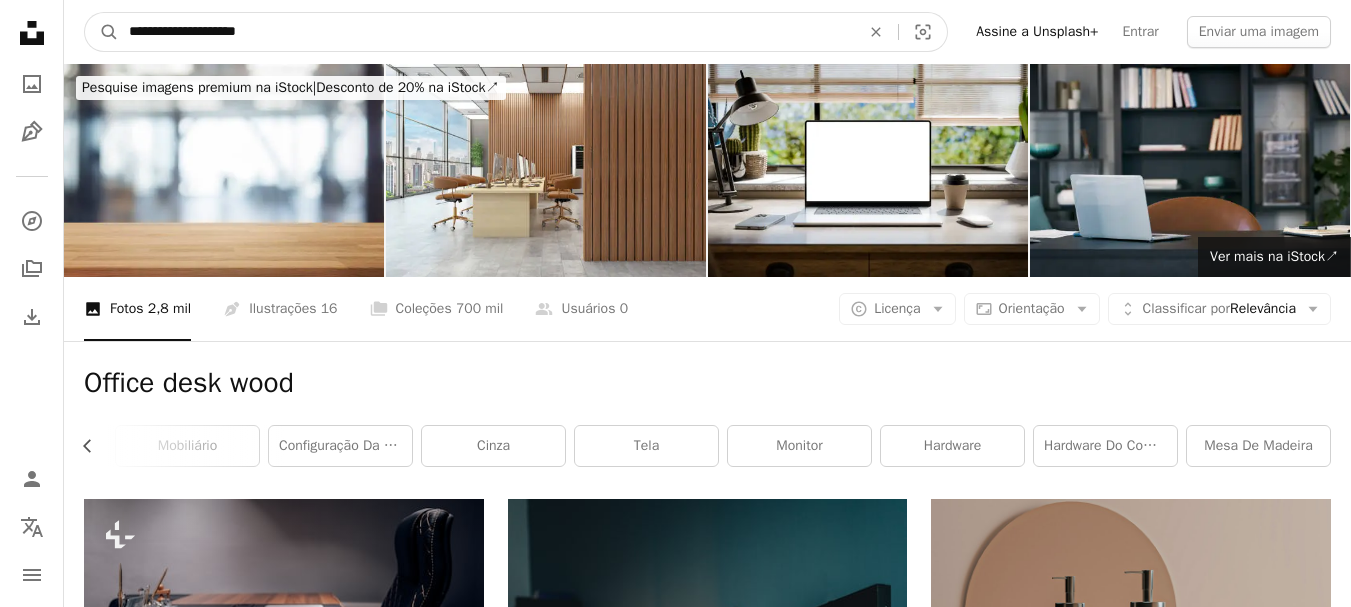 type on "**********" 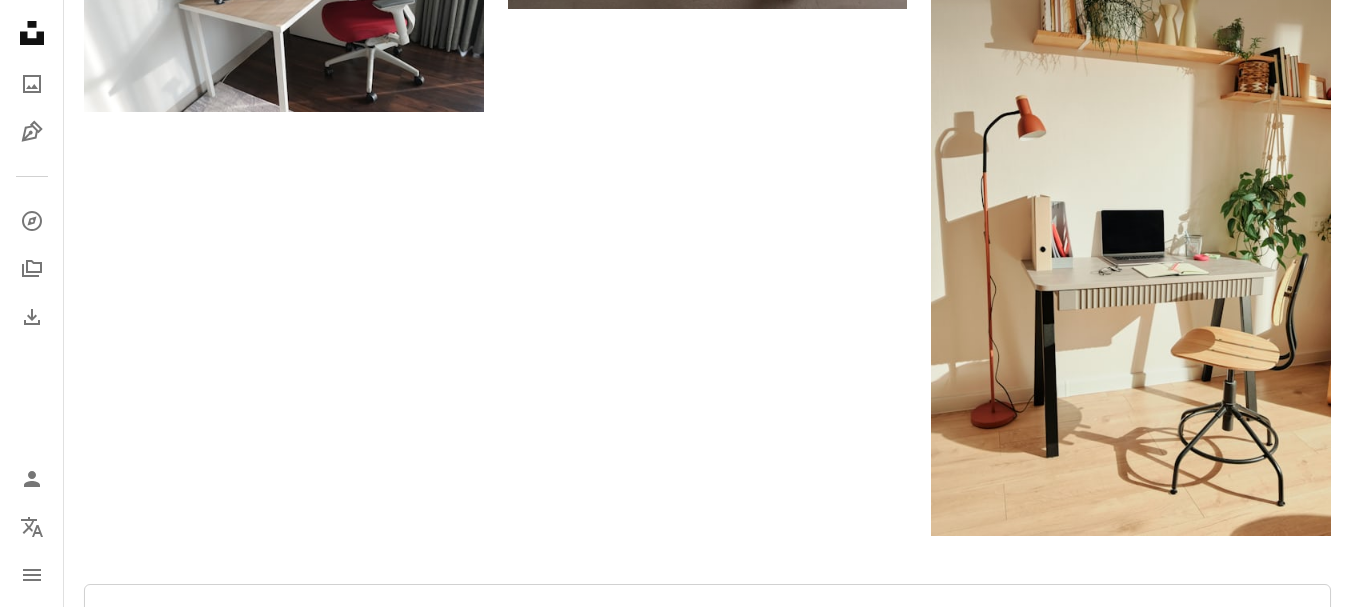 scroll, scrollTop: 3200, scrollLeft: 0, axis: vertical 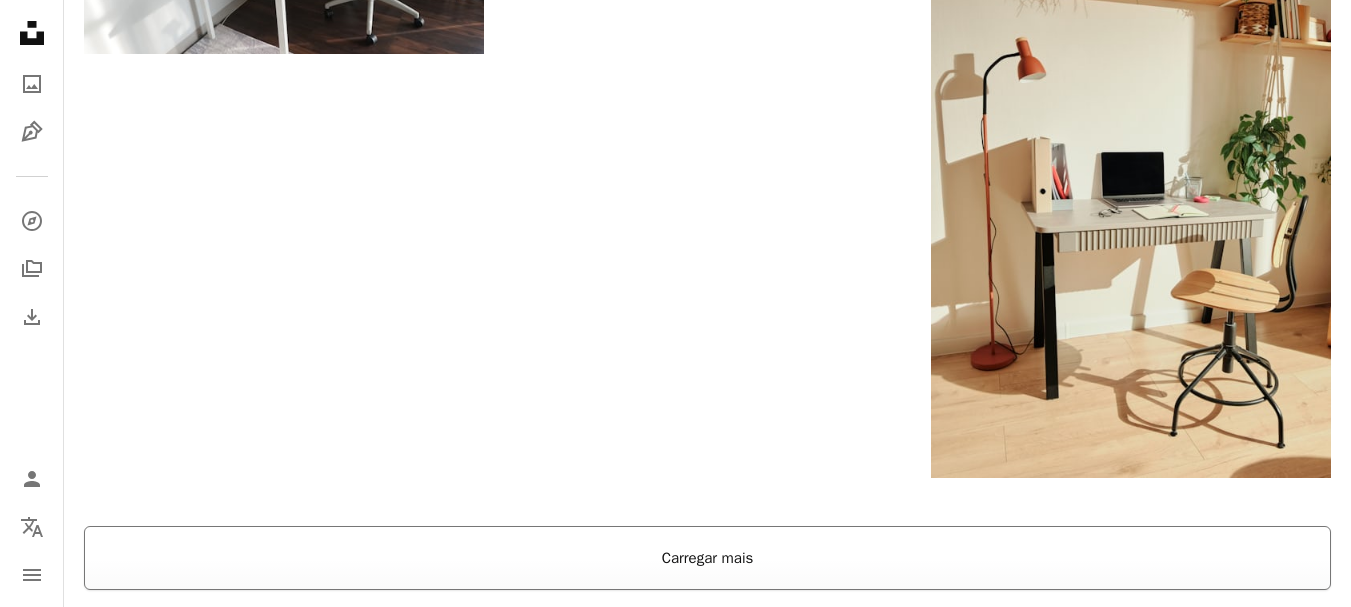 click on "Carregar mais" at bounding box center (707, 558) 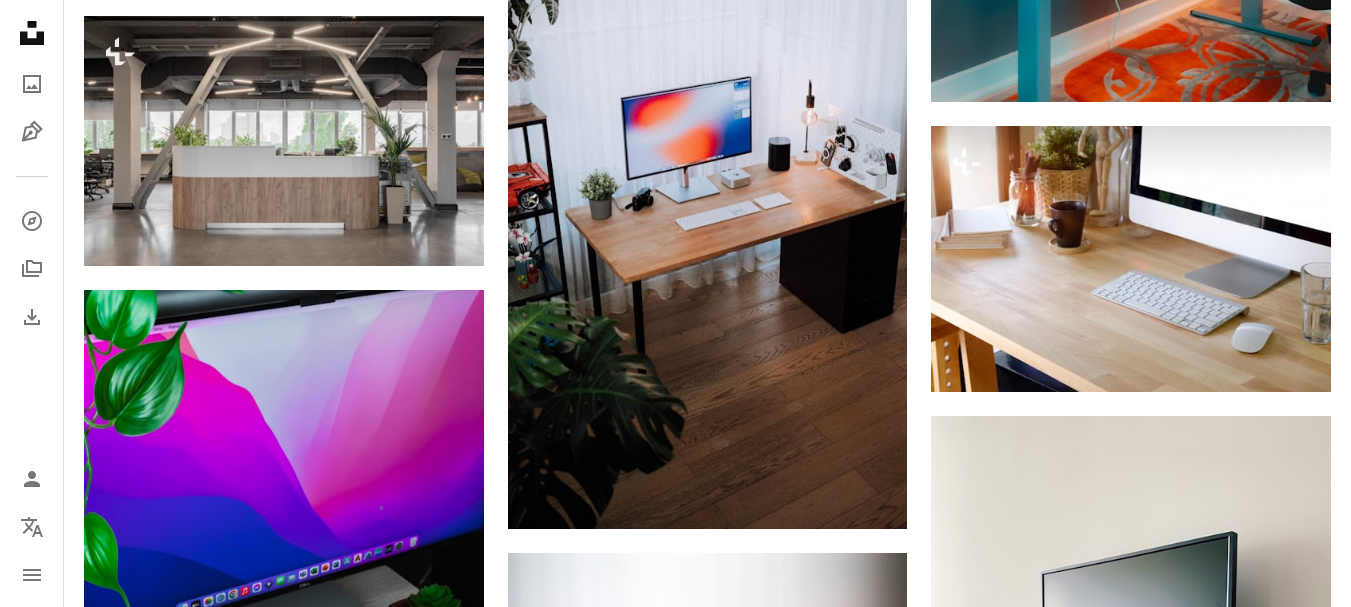 scroll, scrollTop: 37500, scrollLeft: 0, axis: vertical 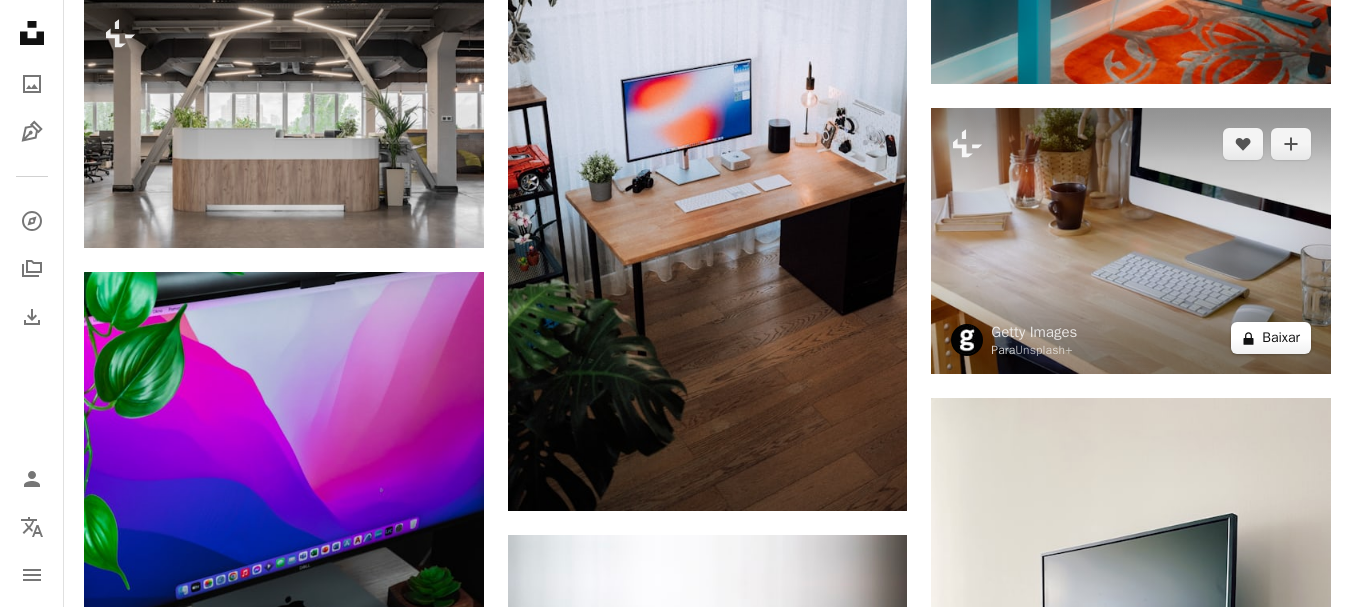 click on "A lock Baixar" at bounding box center (1271, 338) 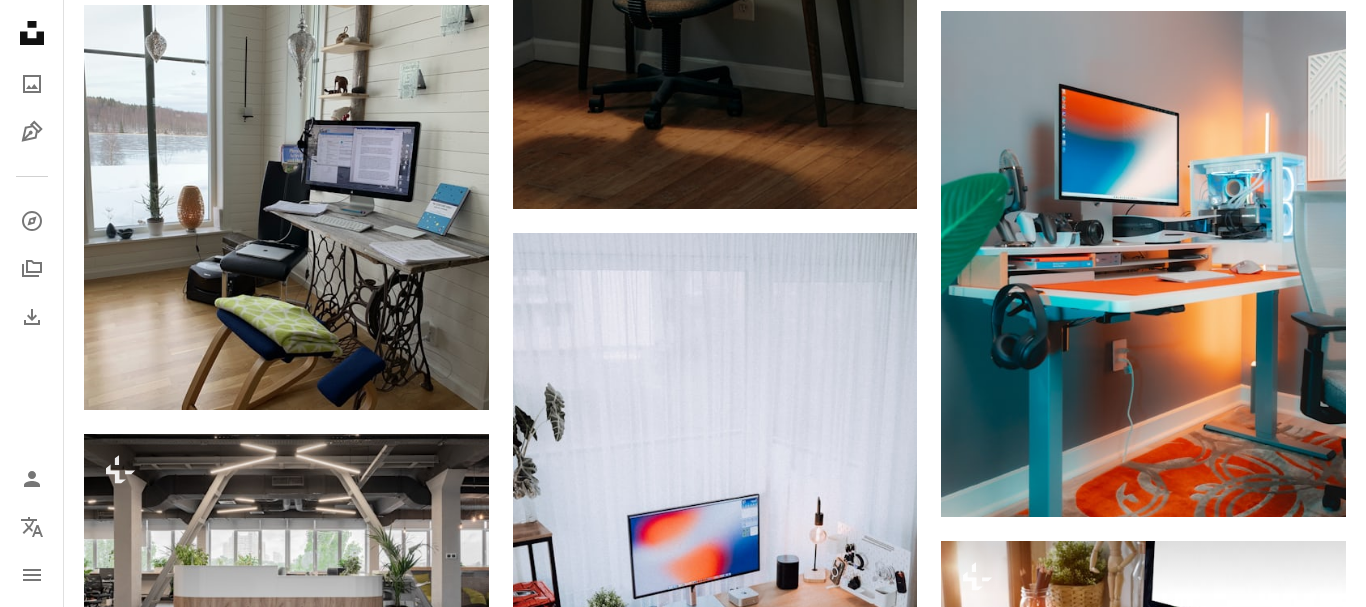 click on "An X shape Imagens premium, prontas para usar. Obtenha acesso ilimitado. A plus sign Conteúdo para associados adicionado mensalmente A plus sign Downloads royalty-free ilimitados A plus sign Ilustrações  Lançamento A plus sign Proteções legais aprimoradas anual 66%  de desconto mensal $ 12   $ 4 USD por mês * Assine a  Unsplash+ *Quando pago anualmente, faturamento antecipado de  $ 48 Mais impostos aplicáveis. Renovação automática. Cancele quando quiser." at bounding box center (683, 3775) 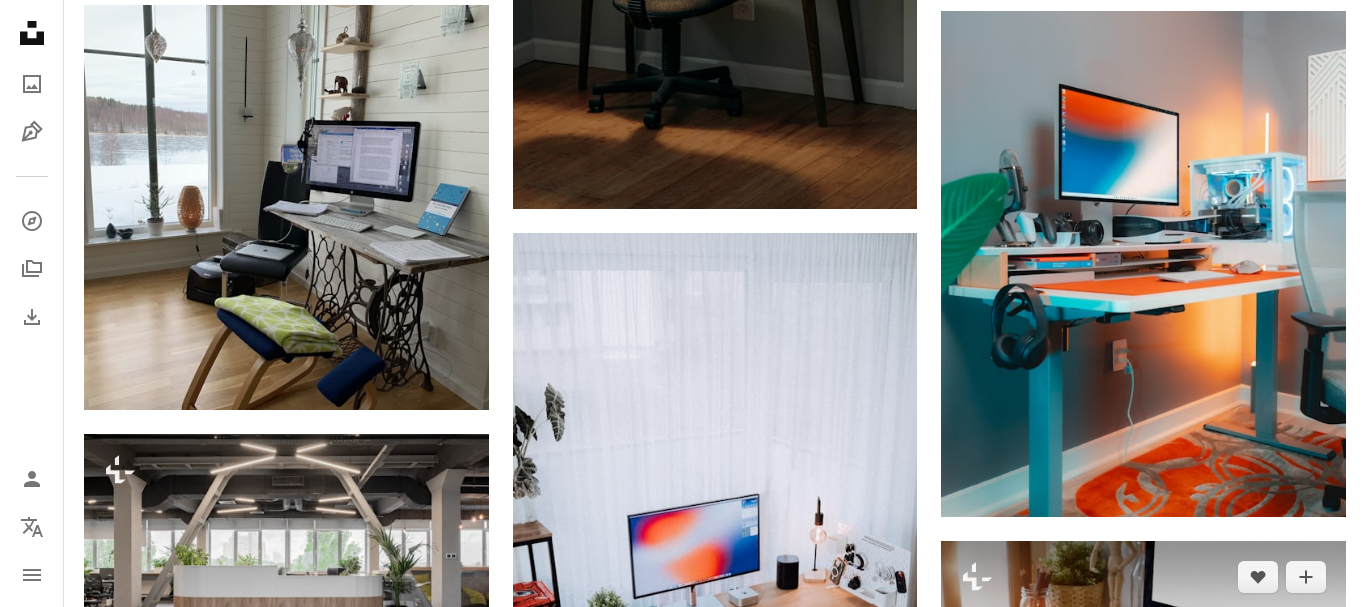 scroll, scrollTop: 0, scrollLeft: 566, axis: horizontal 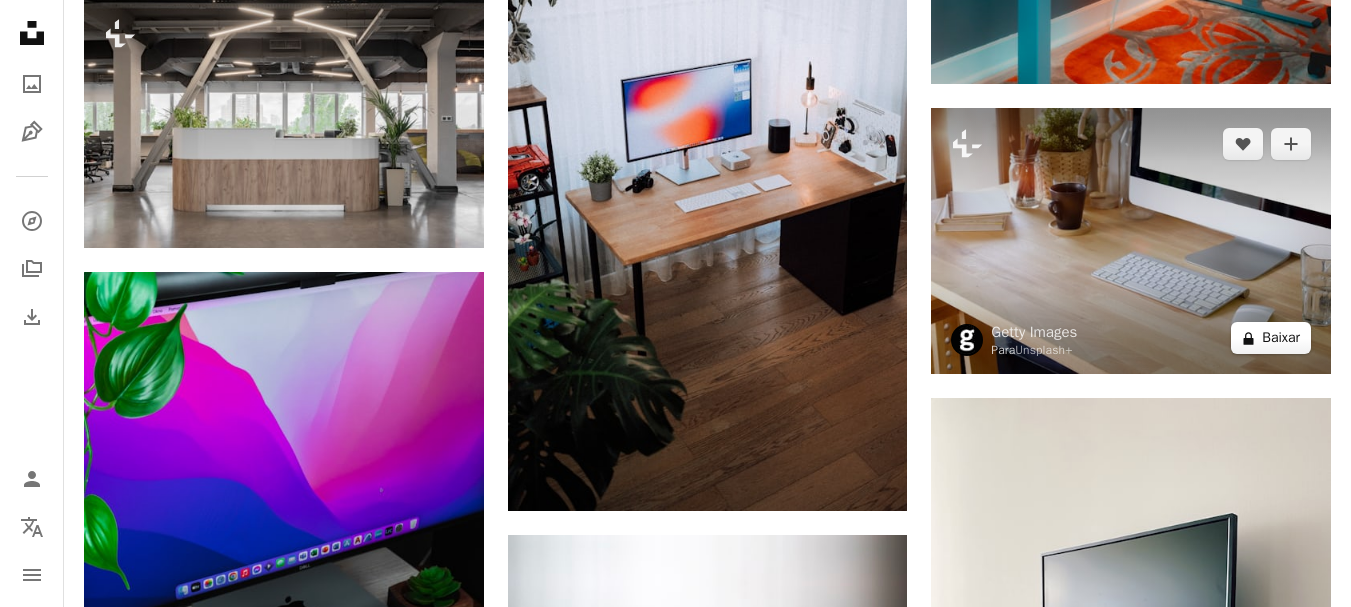 click 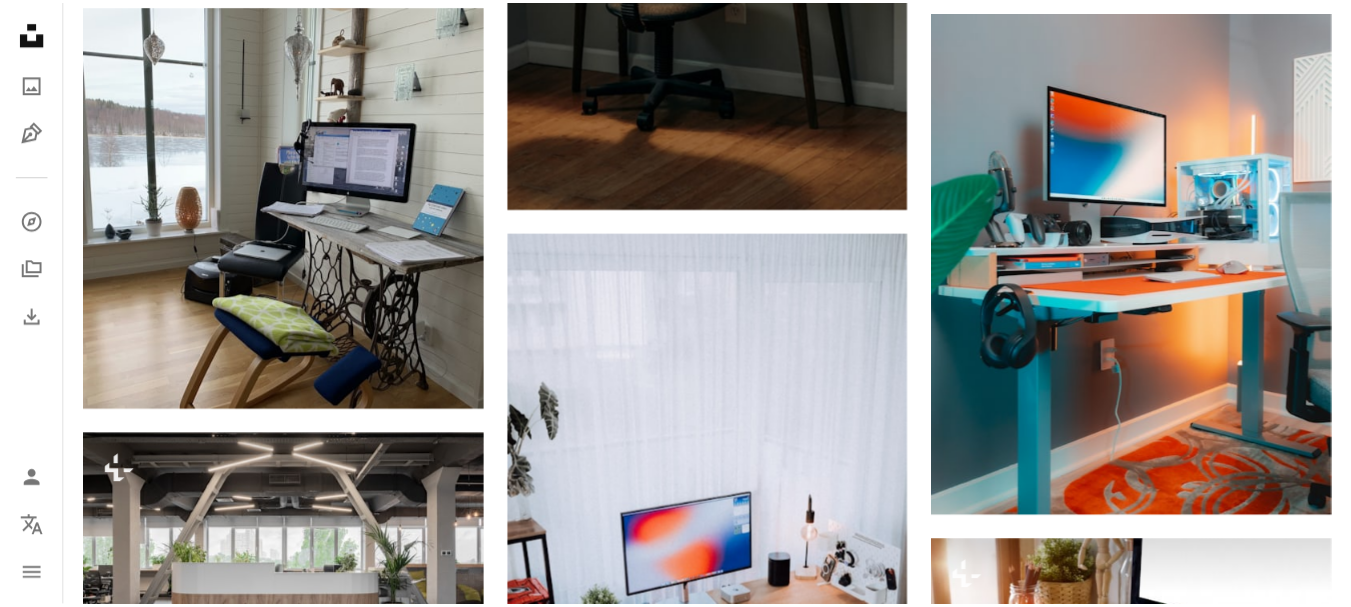 scroll, scrollTop: 33, scrollLeft: 0, axis: vertical 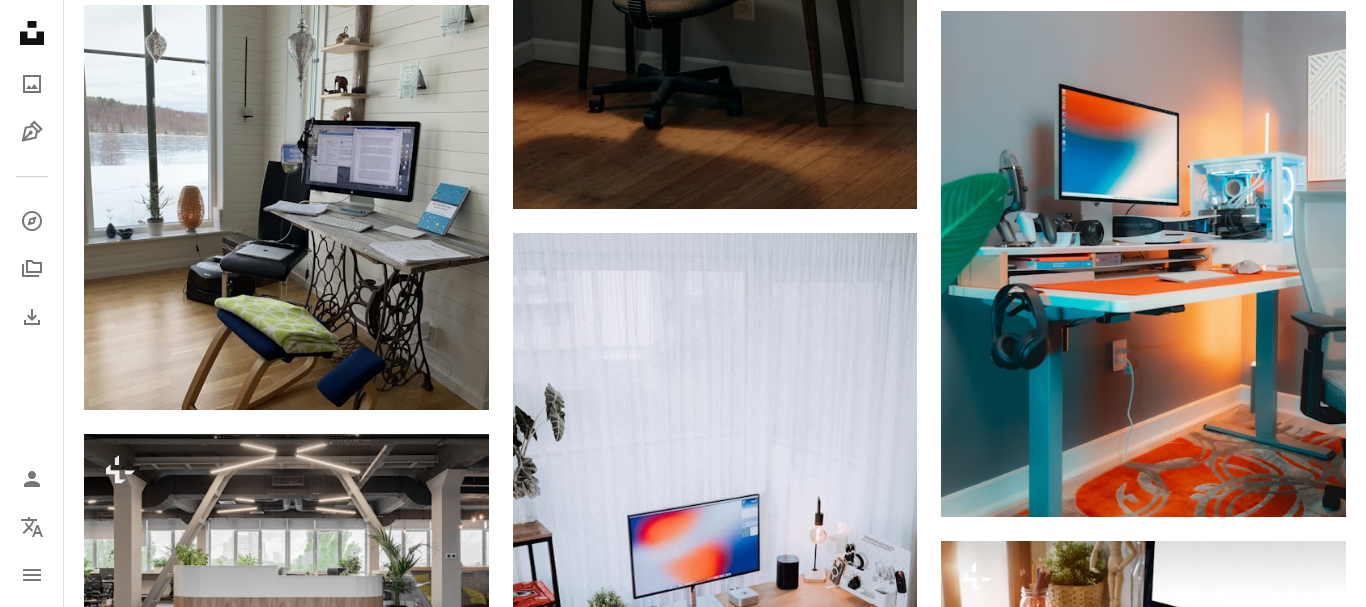click on "An X shape Imagens premium, prontas para usar. Obtenha acesso ilimitado. A plus sign Conteúdo para associados adicionado mensalmente A plus sign Downloads royalty-free ilimitados A plus sign Ilustrações  Lançamento A plus sign Proteções legais aprimoradas anual 66%  de desconto mensal $ 12   $ 4 USD por mês * Assine a  Unsplash+ *Quando pago anualmente, faturamento antecipado de  $ 48 Mais impostos aplicáveis. Renovação automática. Cancele quando quiser." at bounding box center [683, 3775] 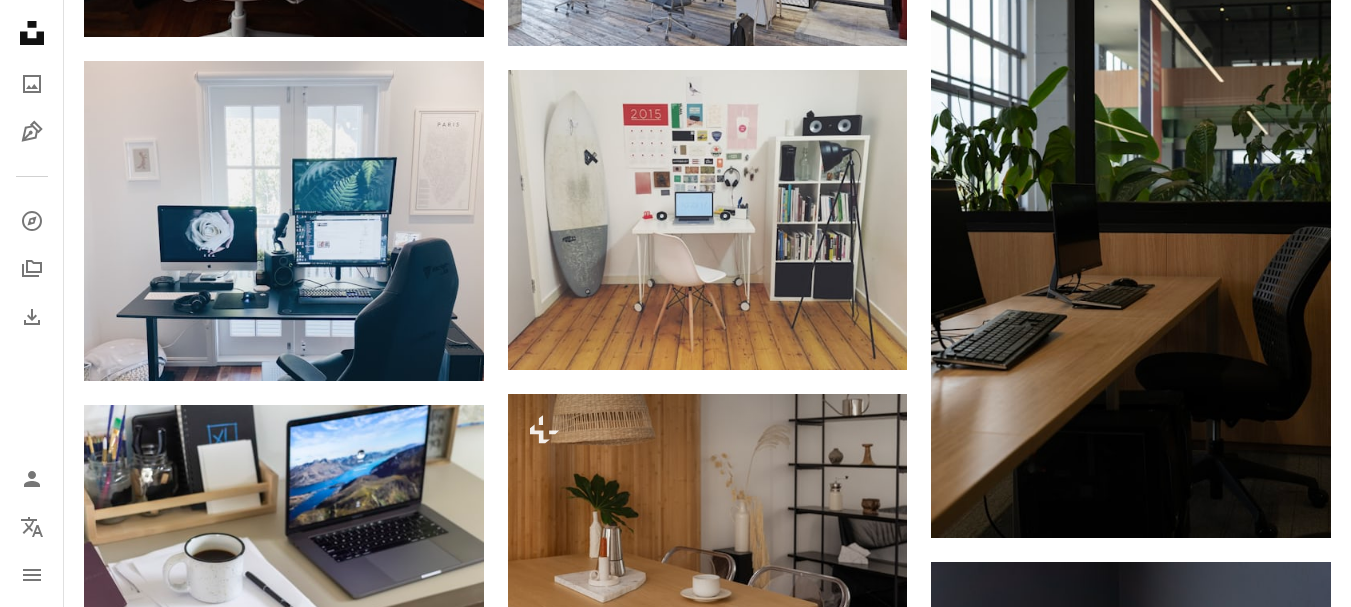 scroll, scrollTop: 51400, scrollLeft: 0, axis: vertical 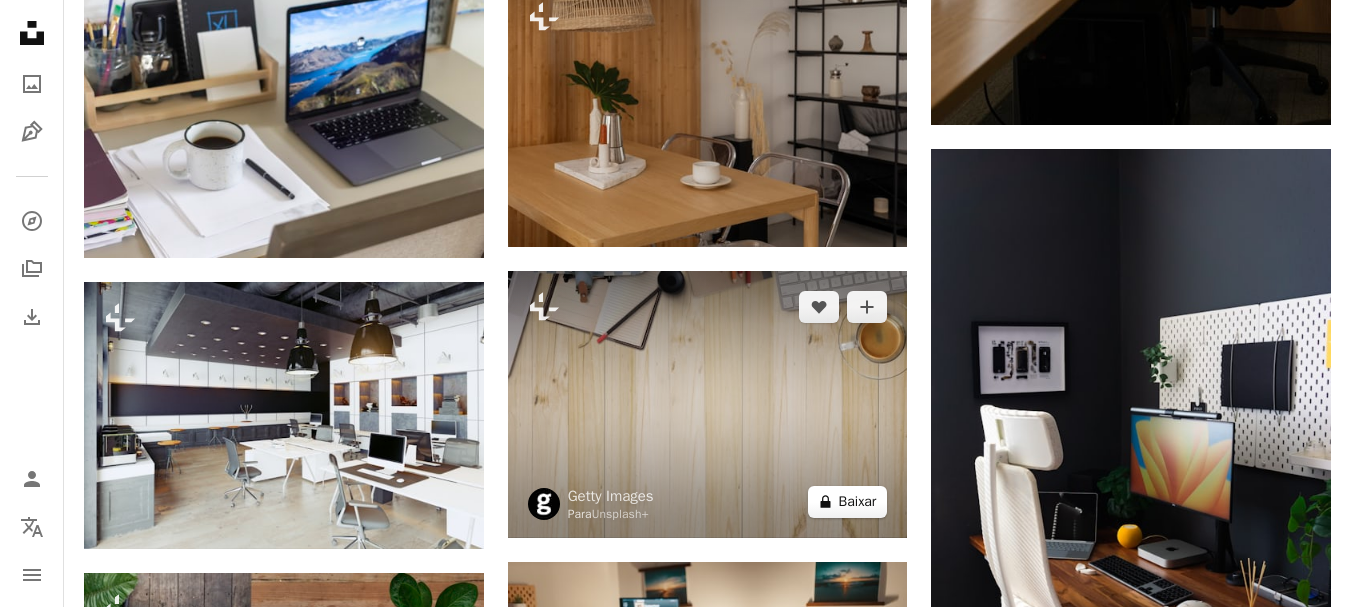 click 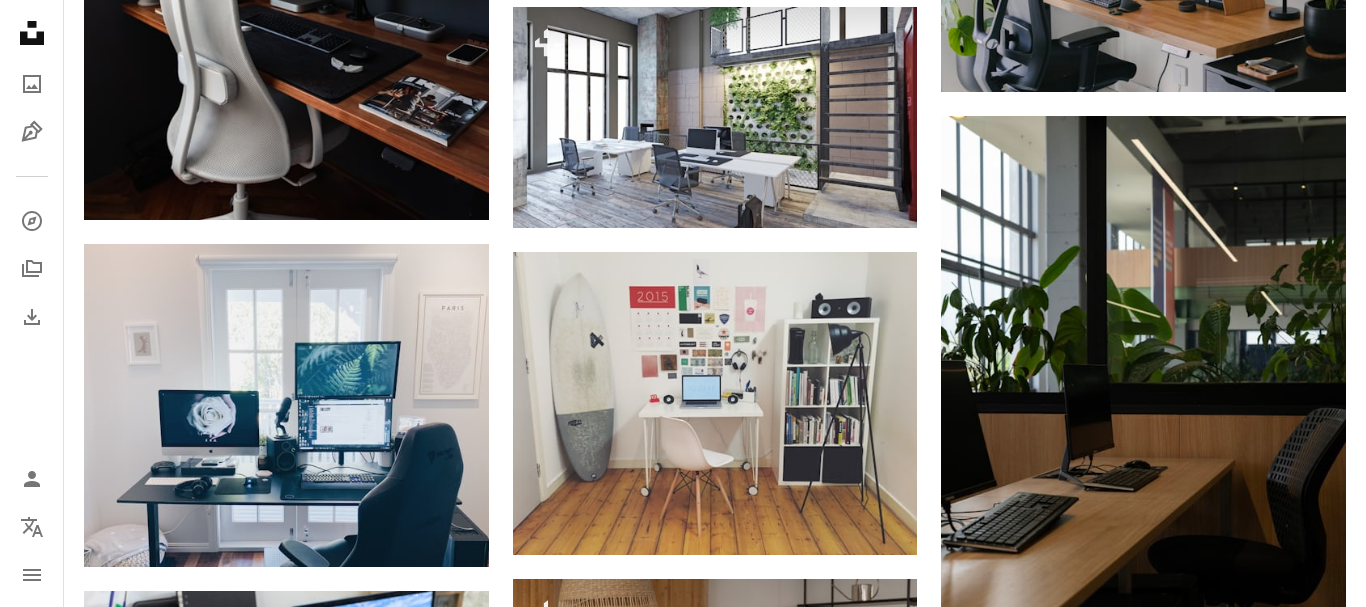 click on "An X shape Imagens premium, prontas para usar. Obtenha acesso ilimitado. A plus sign Conteúdo para associados adicionado mensalmente A plus sign Downloads royalty-free ilimitados A plus sign Ilustrações  Lançamento A plus sign Proteções legais aprimoradas anual 66%  de desconto mensal $ 12   $ 4 USD por mês * Assine a  Unsplash+ *Quando pago anualmente, faturamento antecipado de  $ 48 Mais impostos aplicáveis. Renovação automática. Cancele quando quiser." at bounding box center (683, 5325) 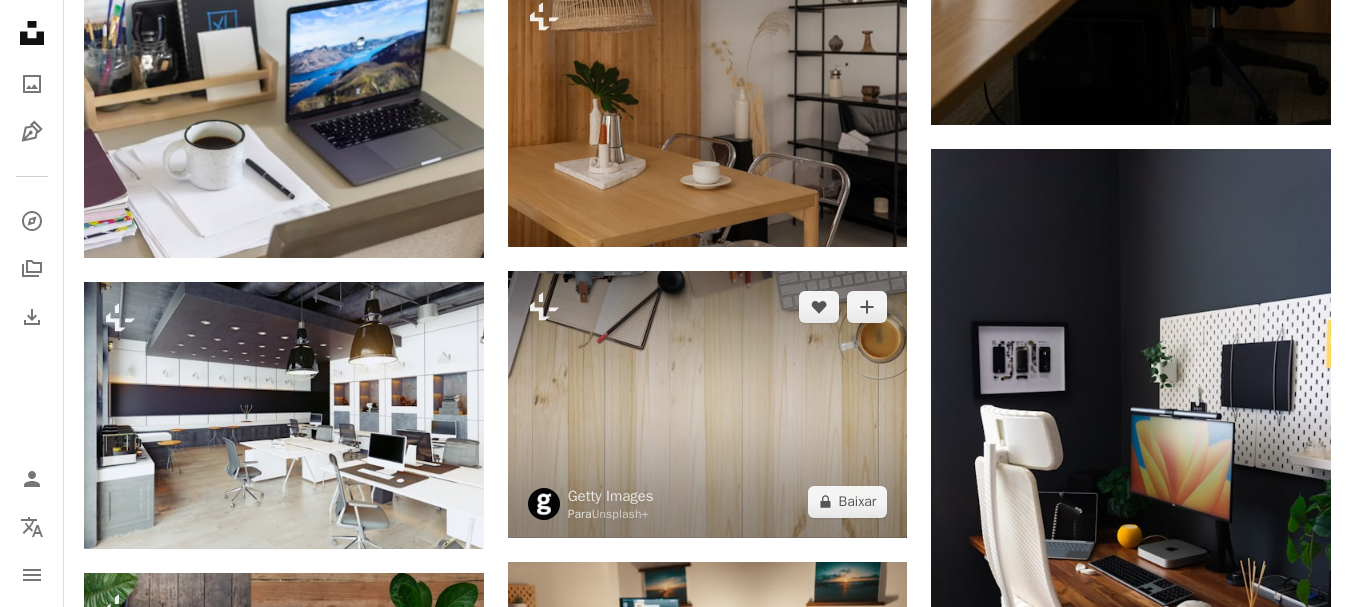 click at bounding box center [708, 404] 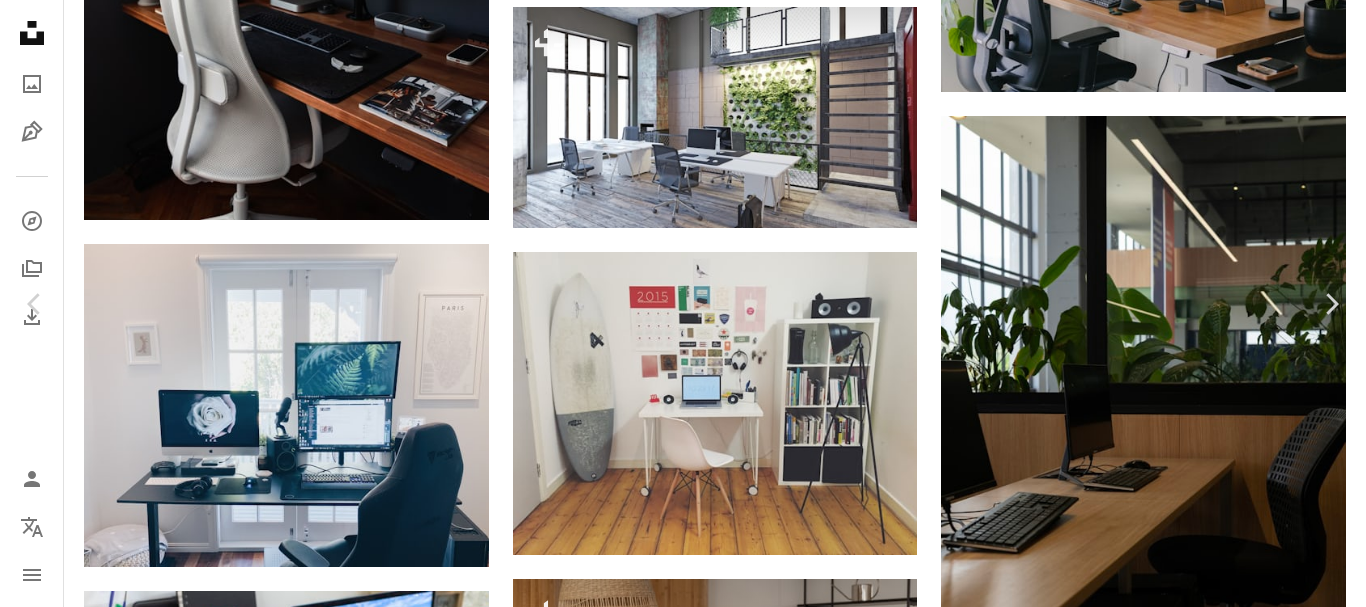 click on "A lock Baixar" at bounding box center [1220, 5069] 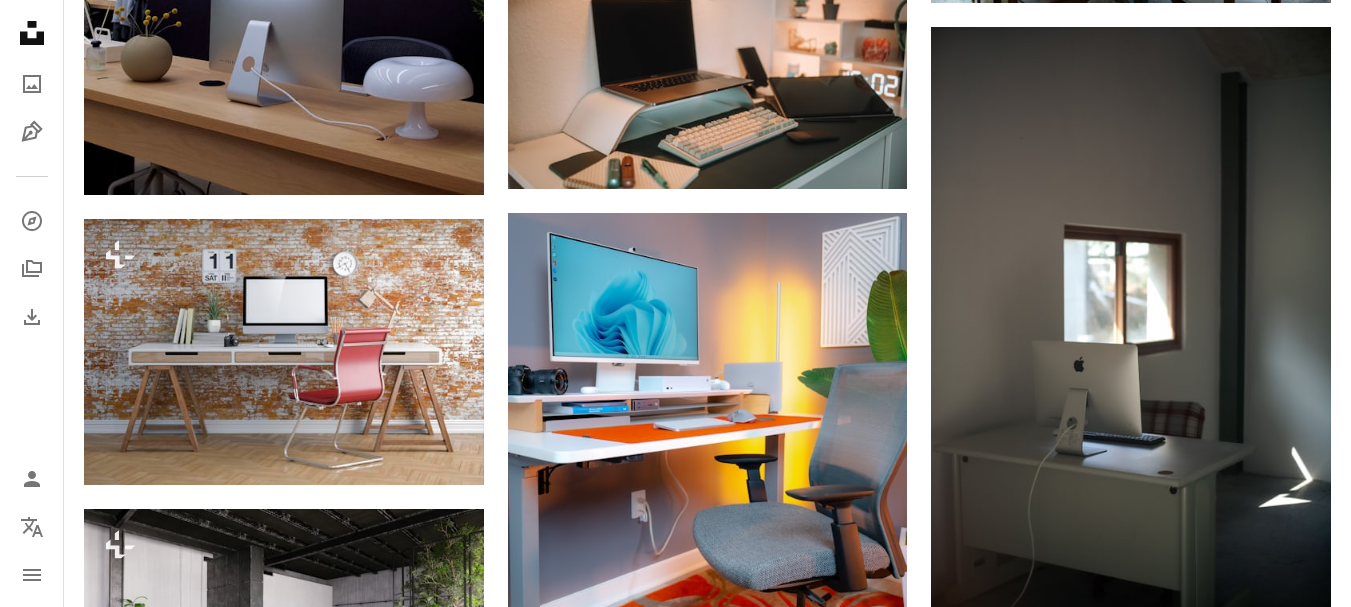 scroll, scrollTop: 71000, scrollLeft: 0, axis: vertical 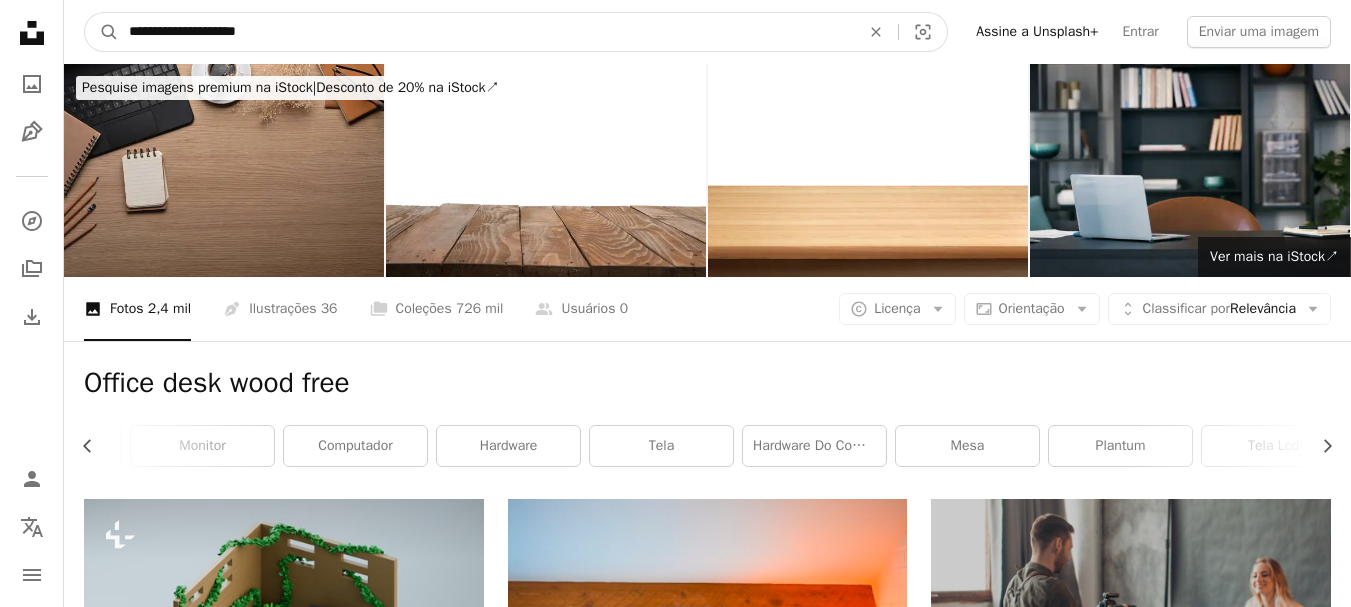 drag, startPoint x: 130, startPoint y: 32, endPoint x: 273, endPoint y: 32, distance: 143 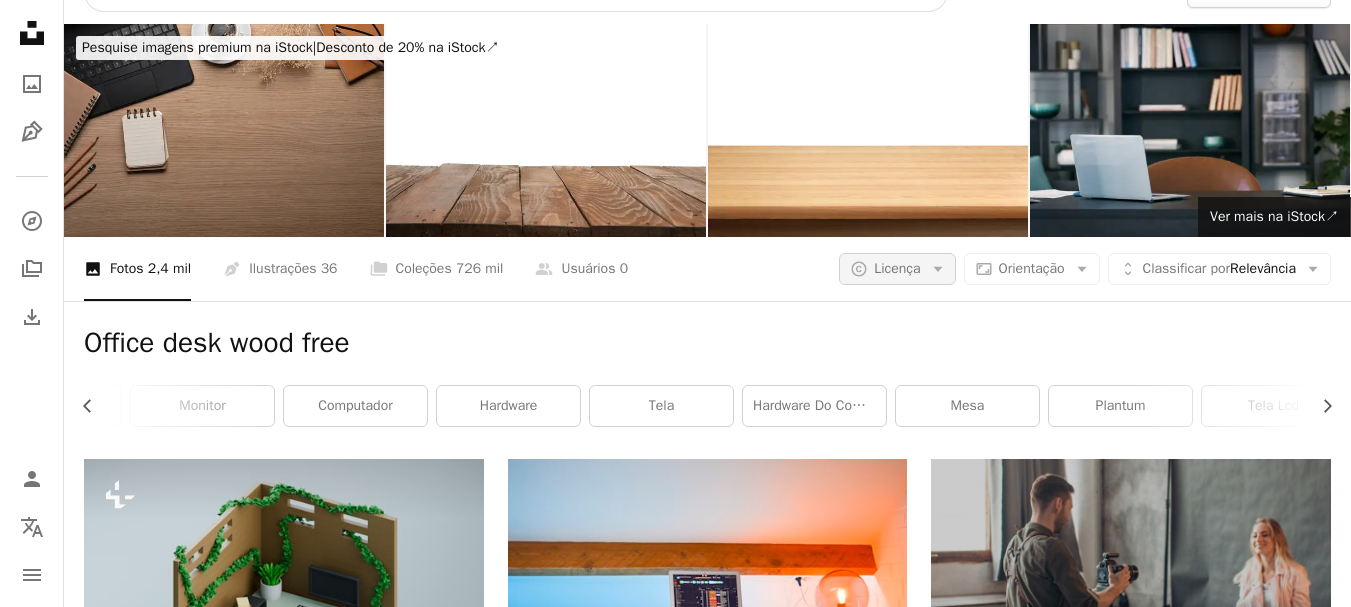 scroll, scrollTop: 400, scrollLeft: 0, axis: vertical 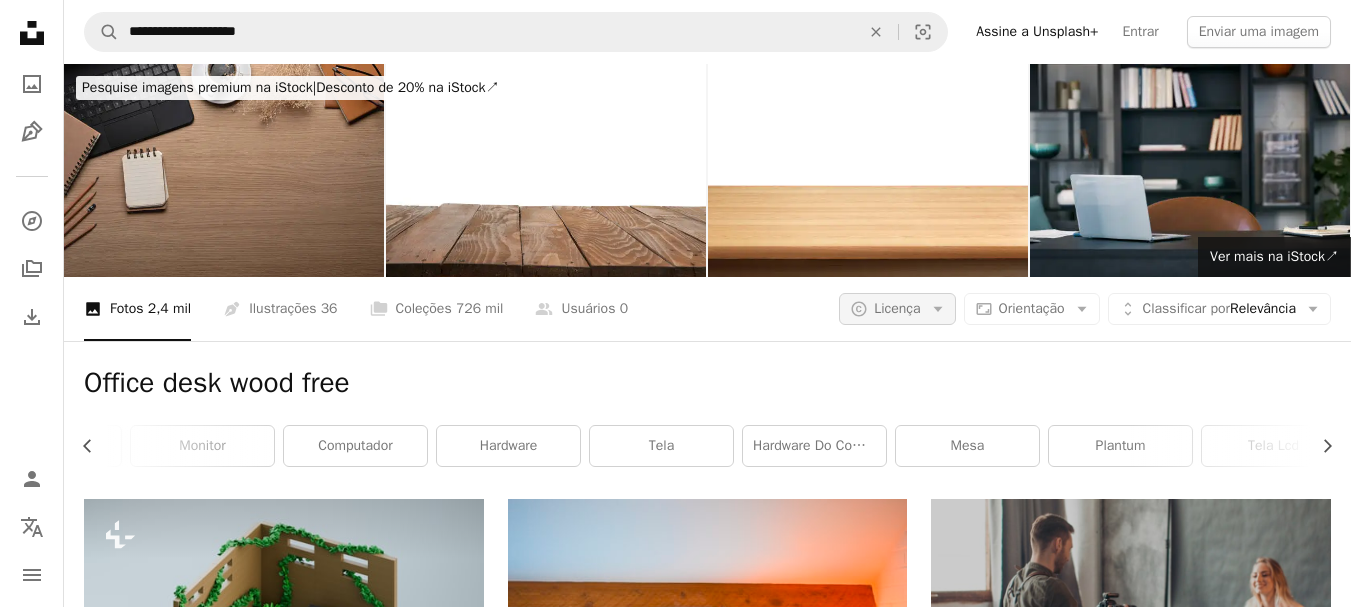 click 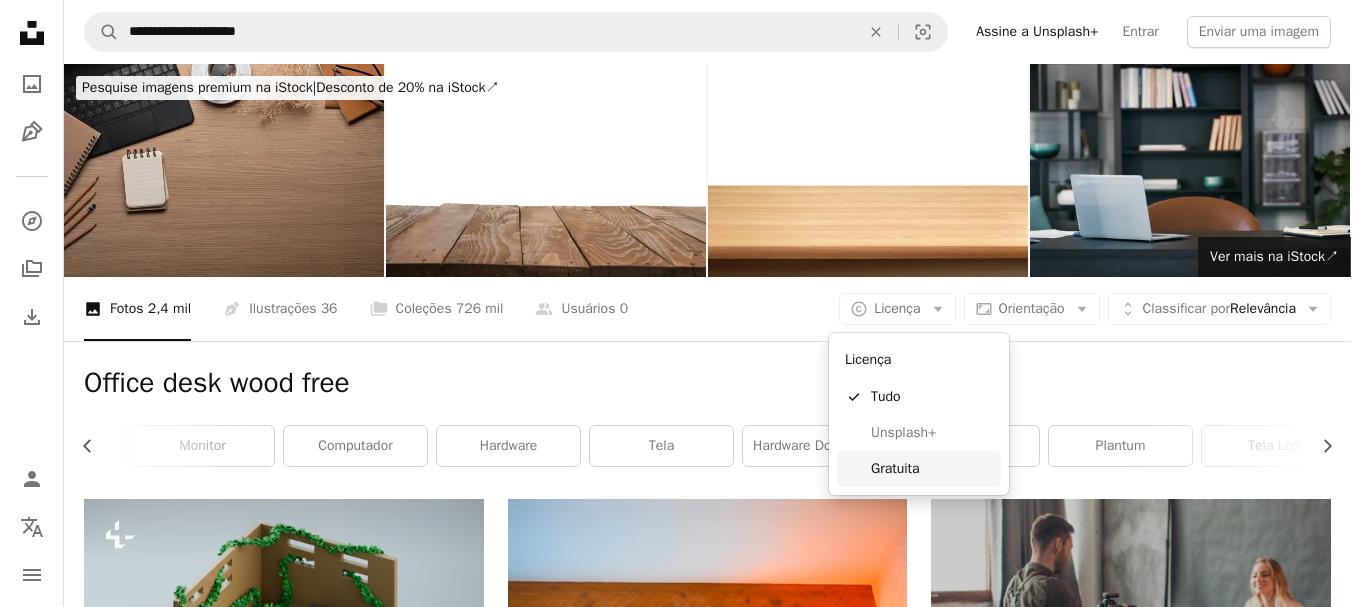 click on "Gratuita" at bounding box center (919, 469) 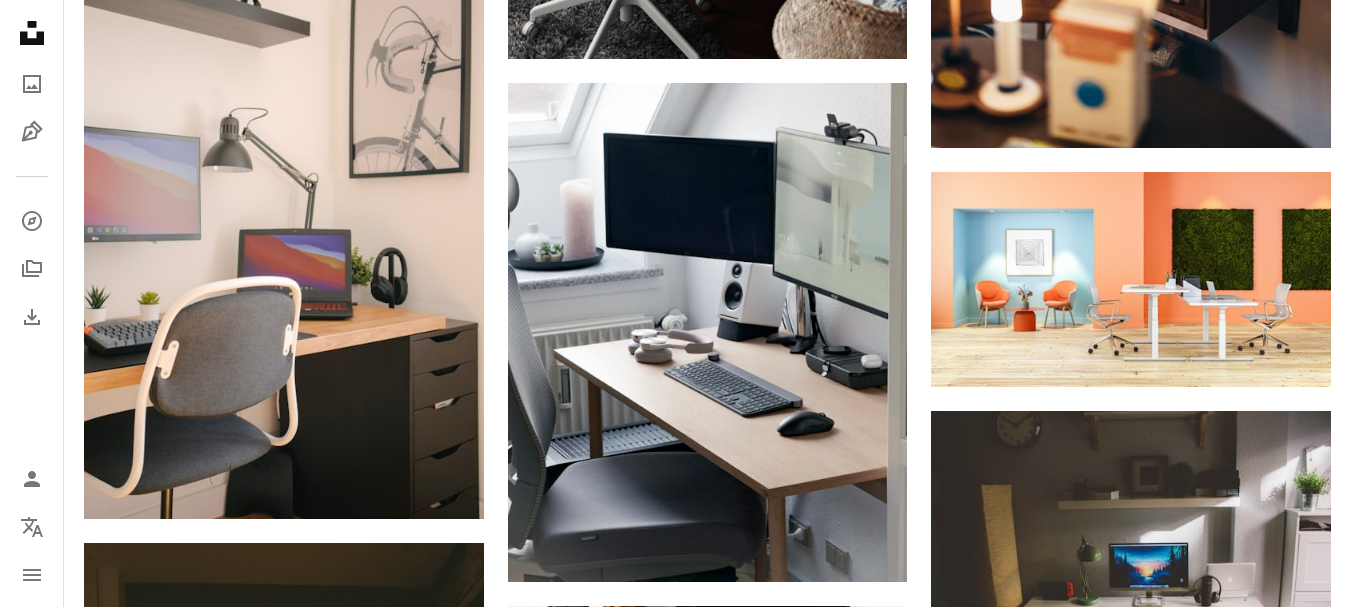 scroll, scrollTop: 36300, scrollLeft: 0, axis: vertical 